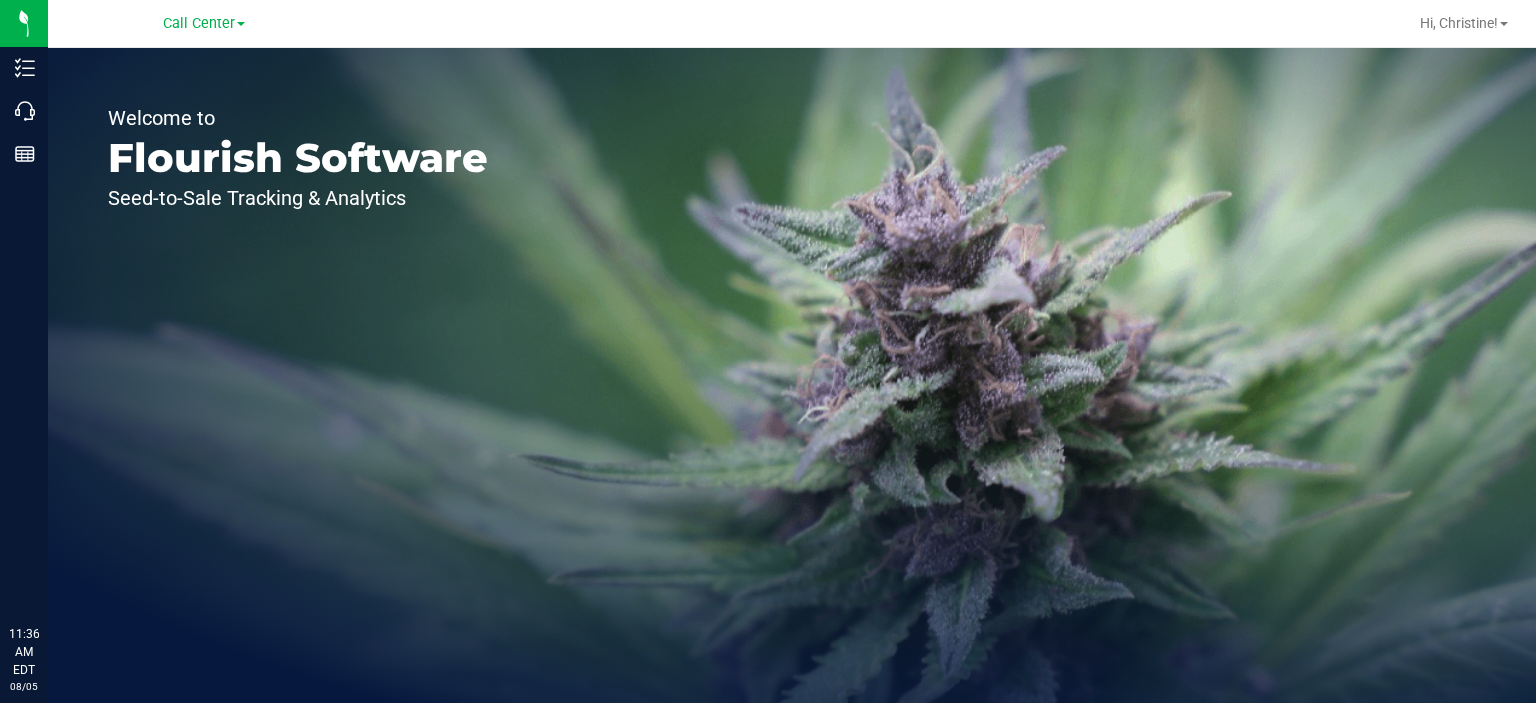 scroll, scrollTop: 0, scrollLeft: 0, axis: both 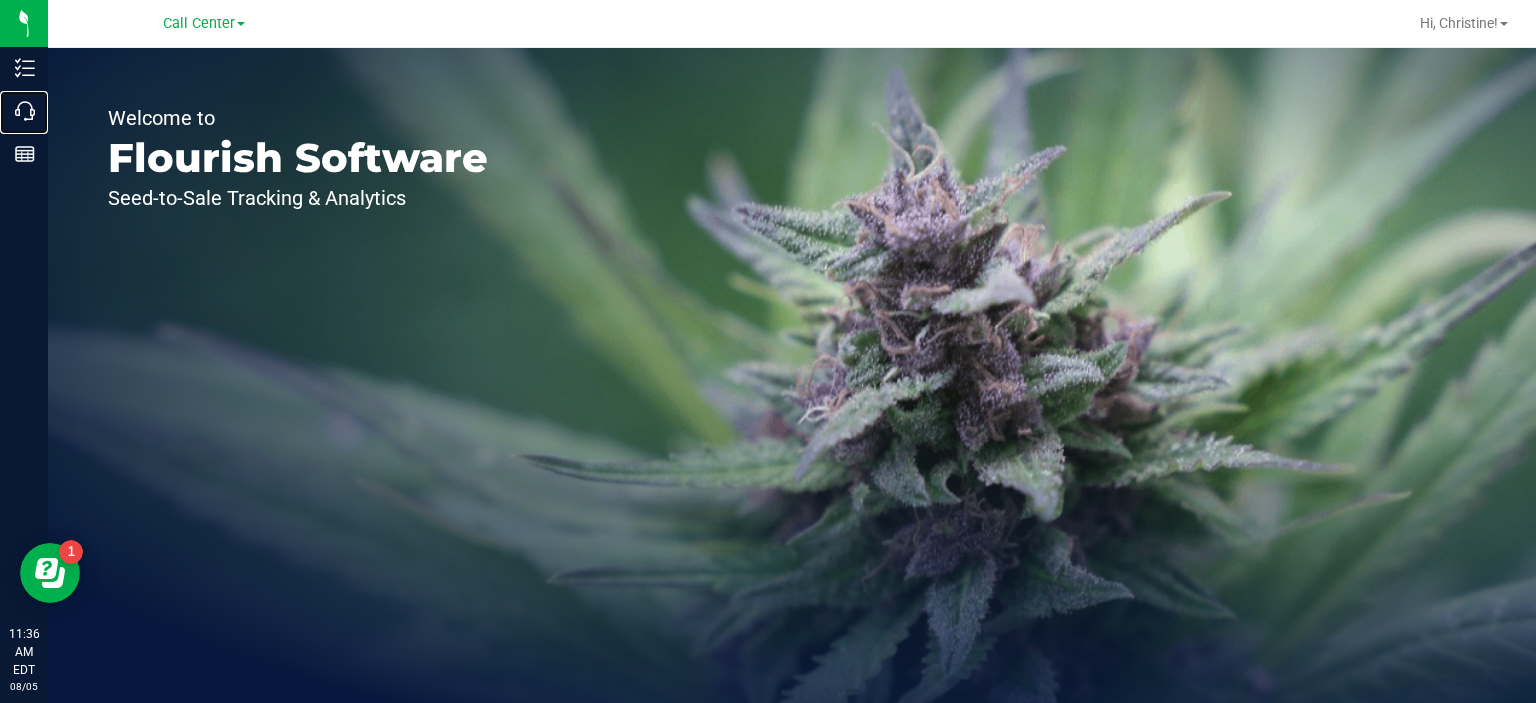 click on "Call Center" at bounding box center [0, 0] 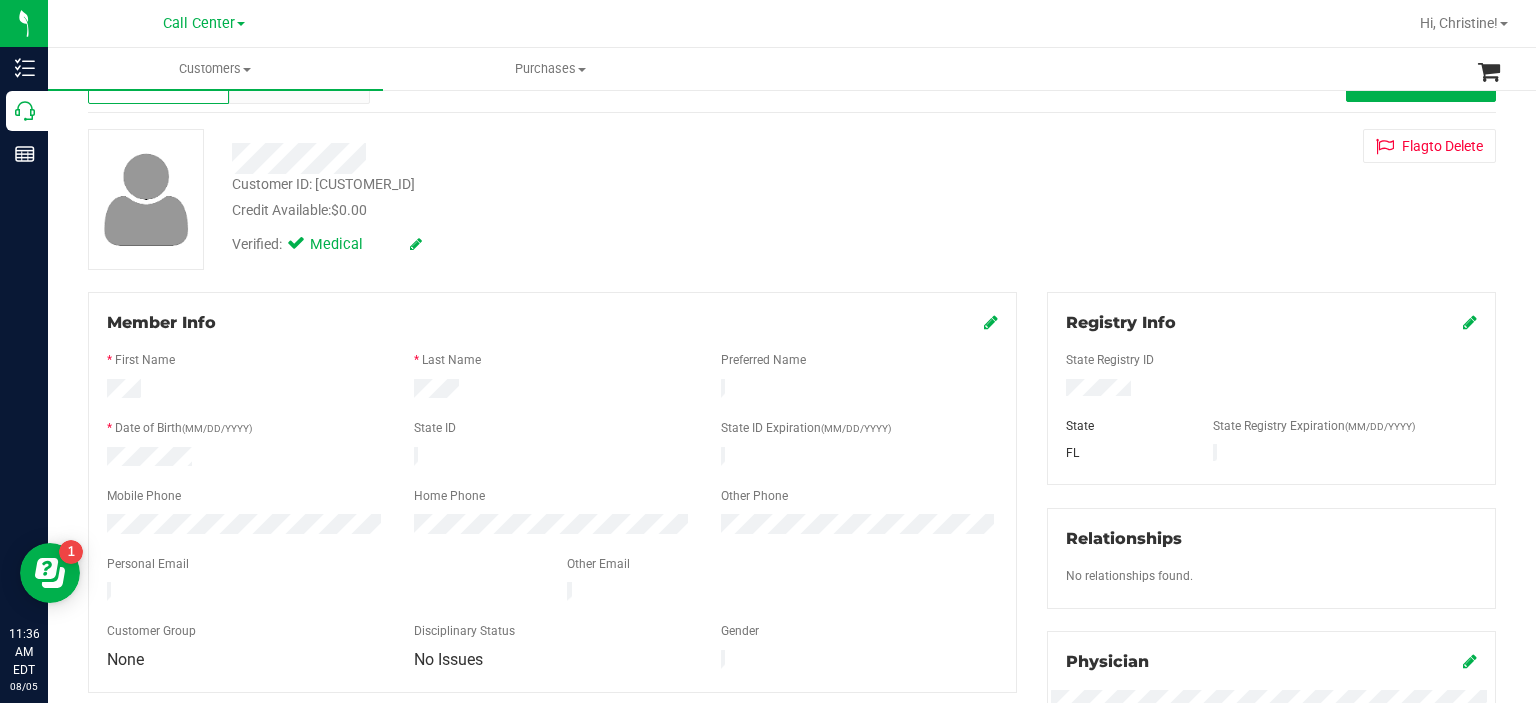 scroll, scrollTop: 0, scrollLeft: 0, axis: both 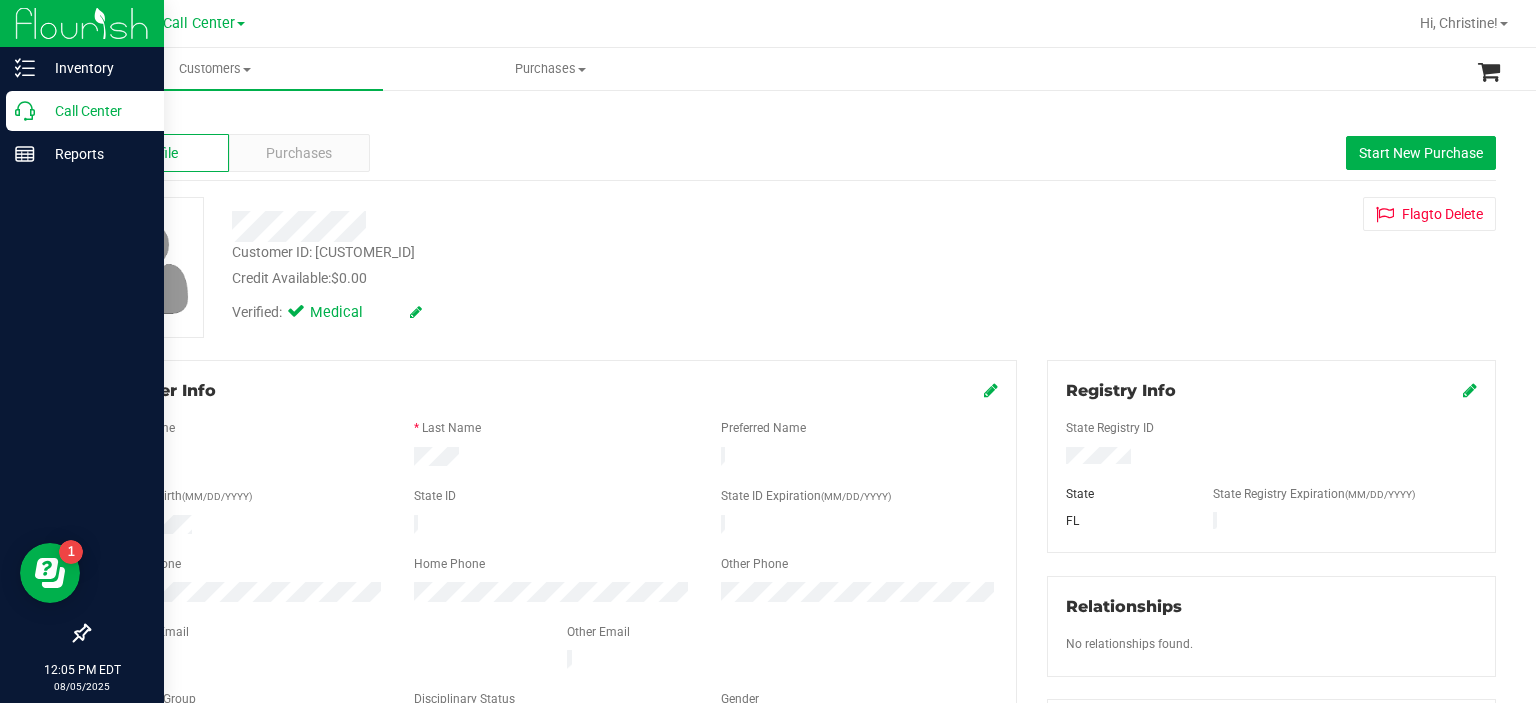 click 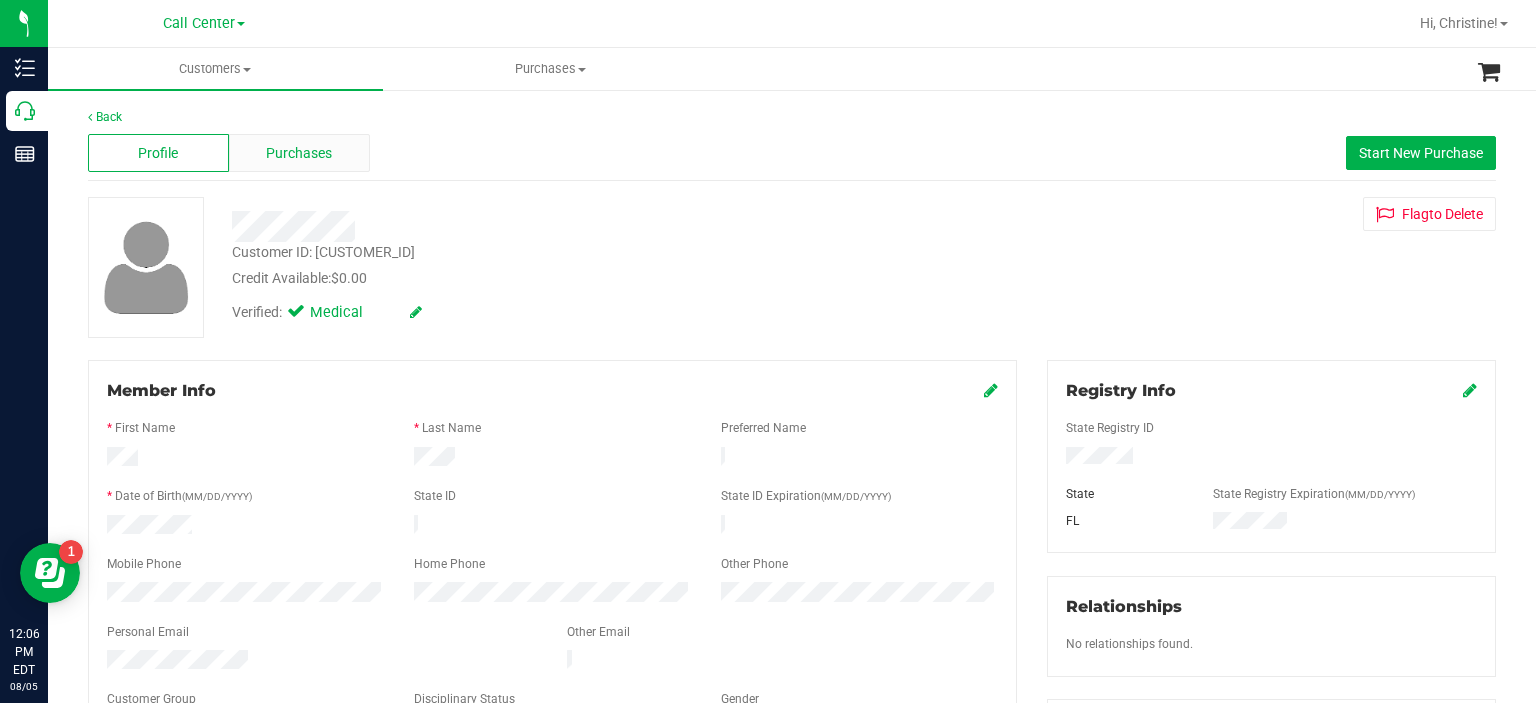 click on "Purchases" at bounding box center (299, 153) 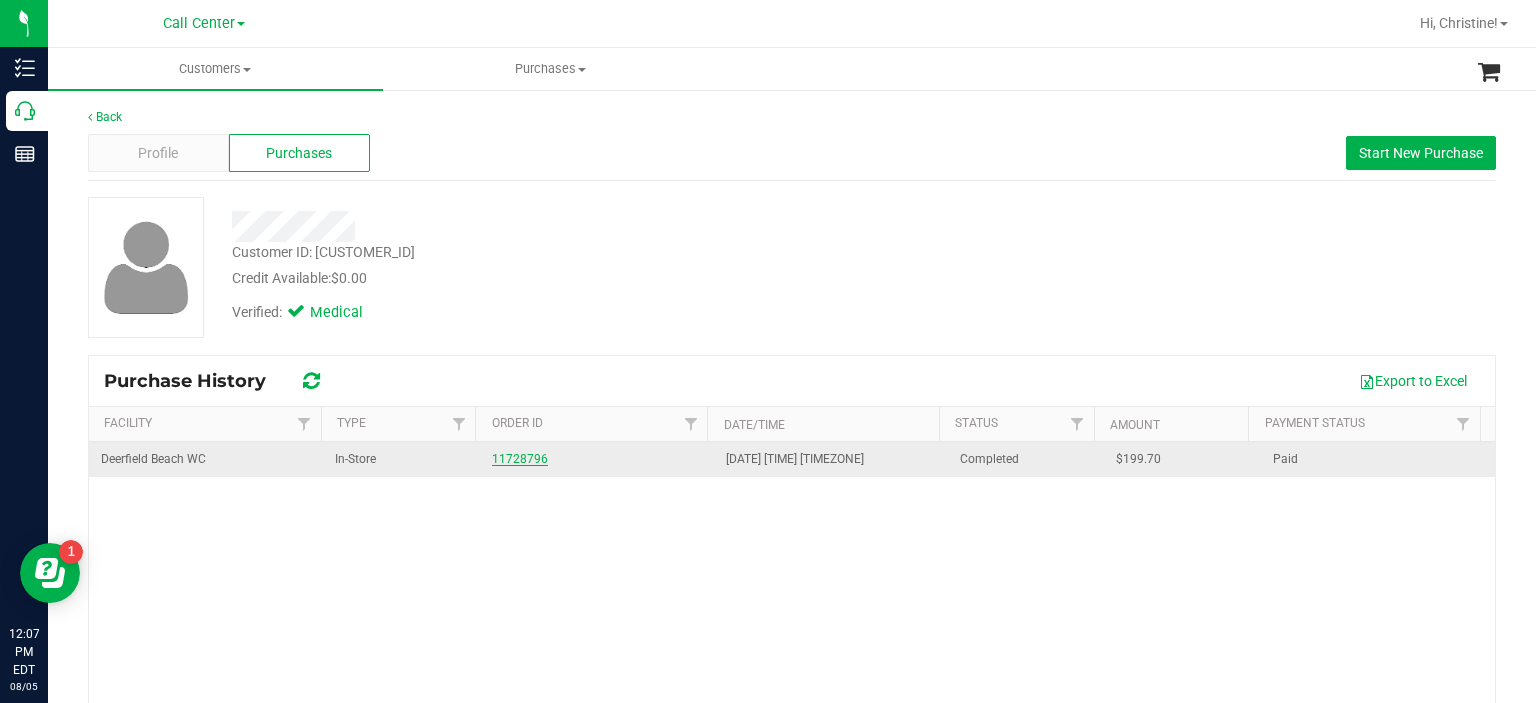 click on "11728796" at bounding box center (520, 459) 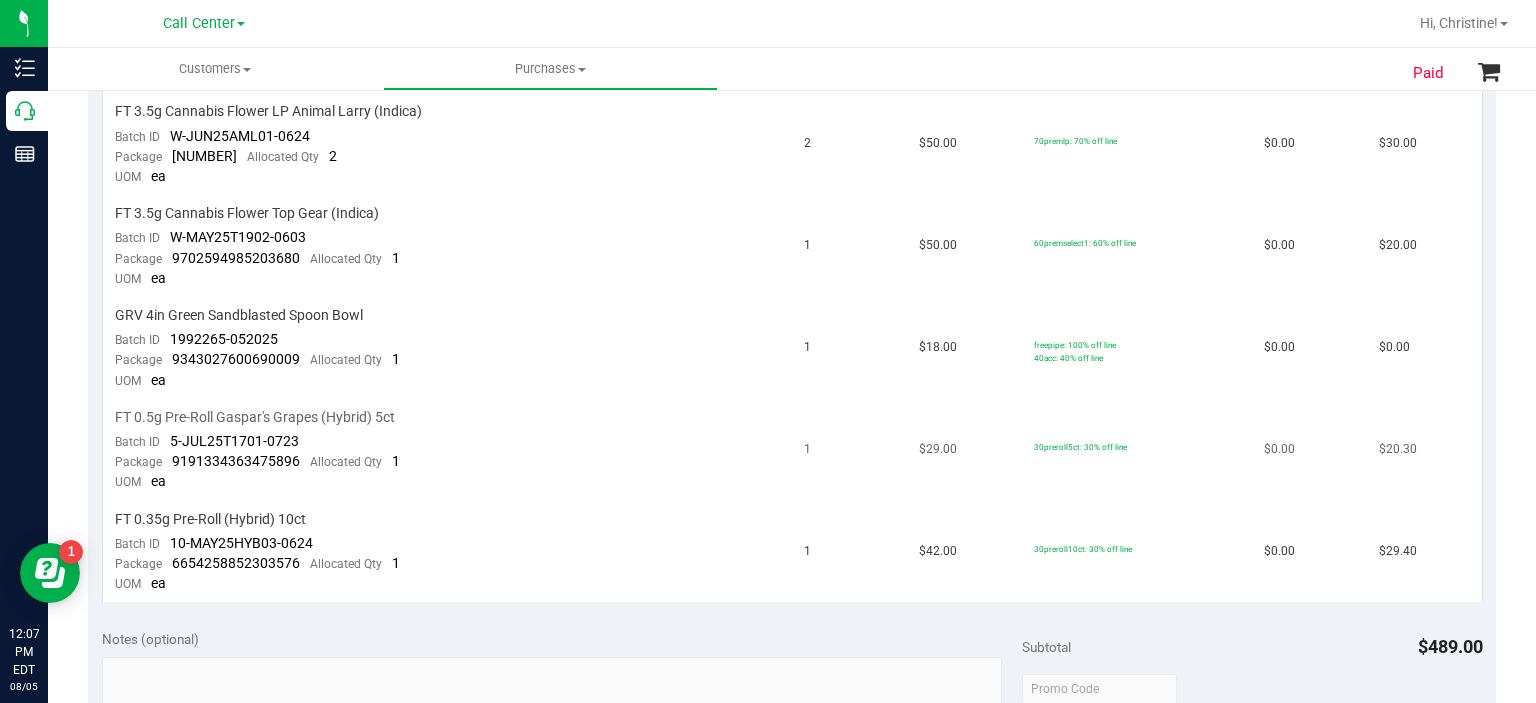 scroll, scrollTop: 1060, scrollLeft: 0, axis: vertical 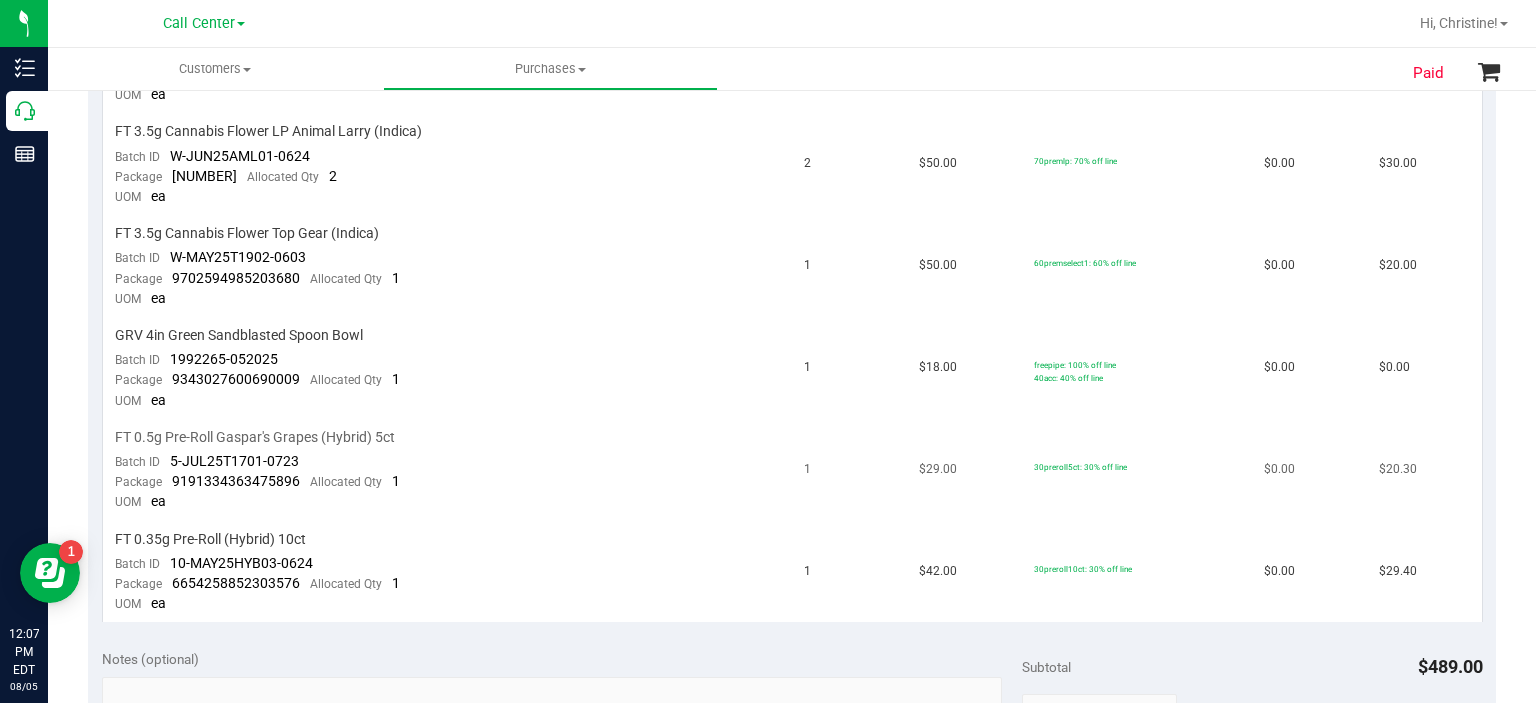 click on "FT 0.5g Pre-Roll Gaspar's Grapes (Hybrid) 5ct" at bounding box center (255, 437) 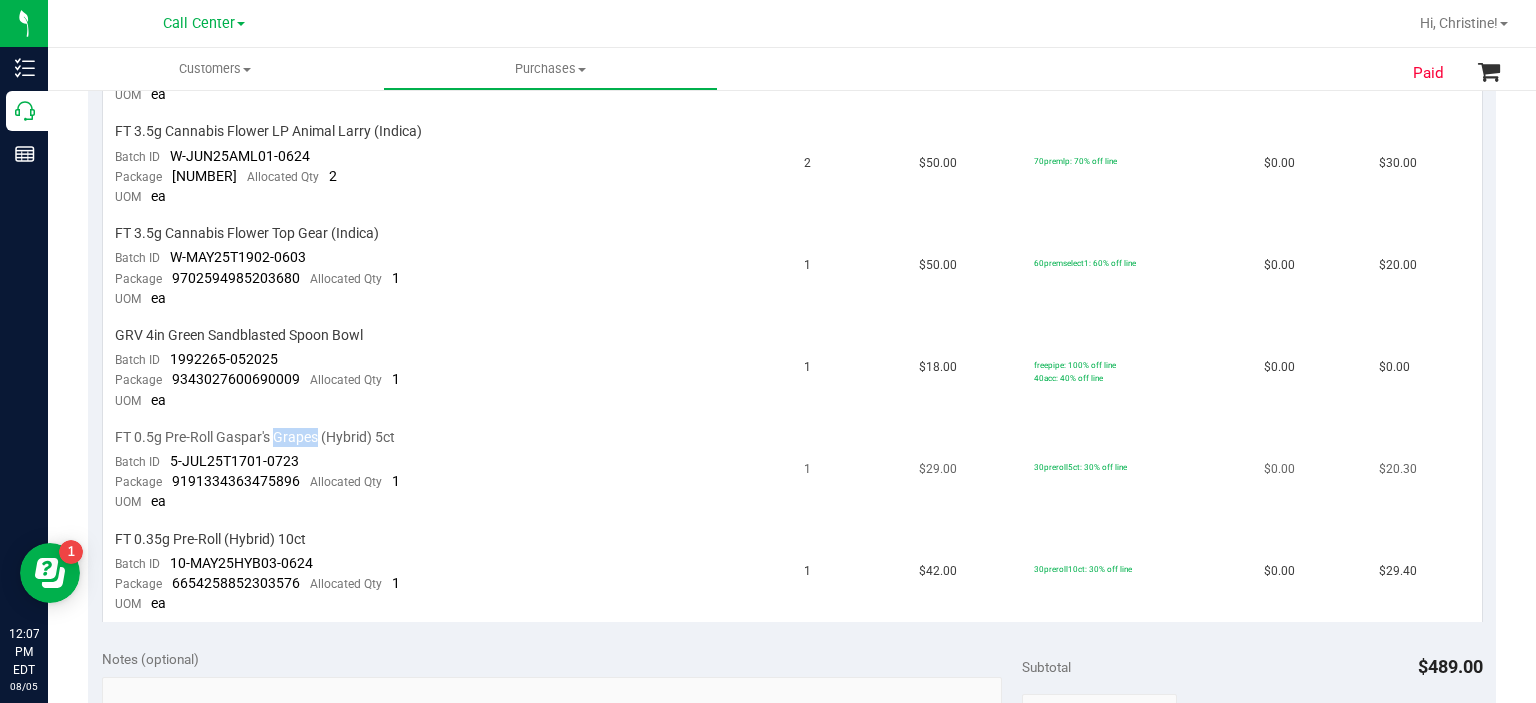 click on "FT 0.5g Pre-Roll Gaspar's Grapes (Hybrid) 5ct" at bounding box center [255, 437] 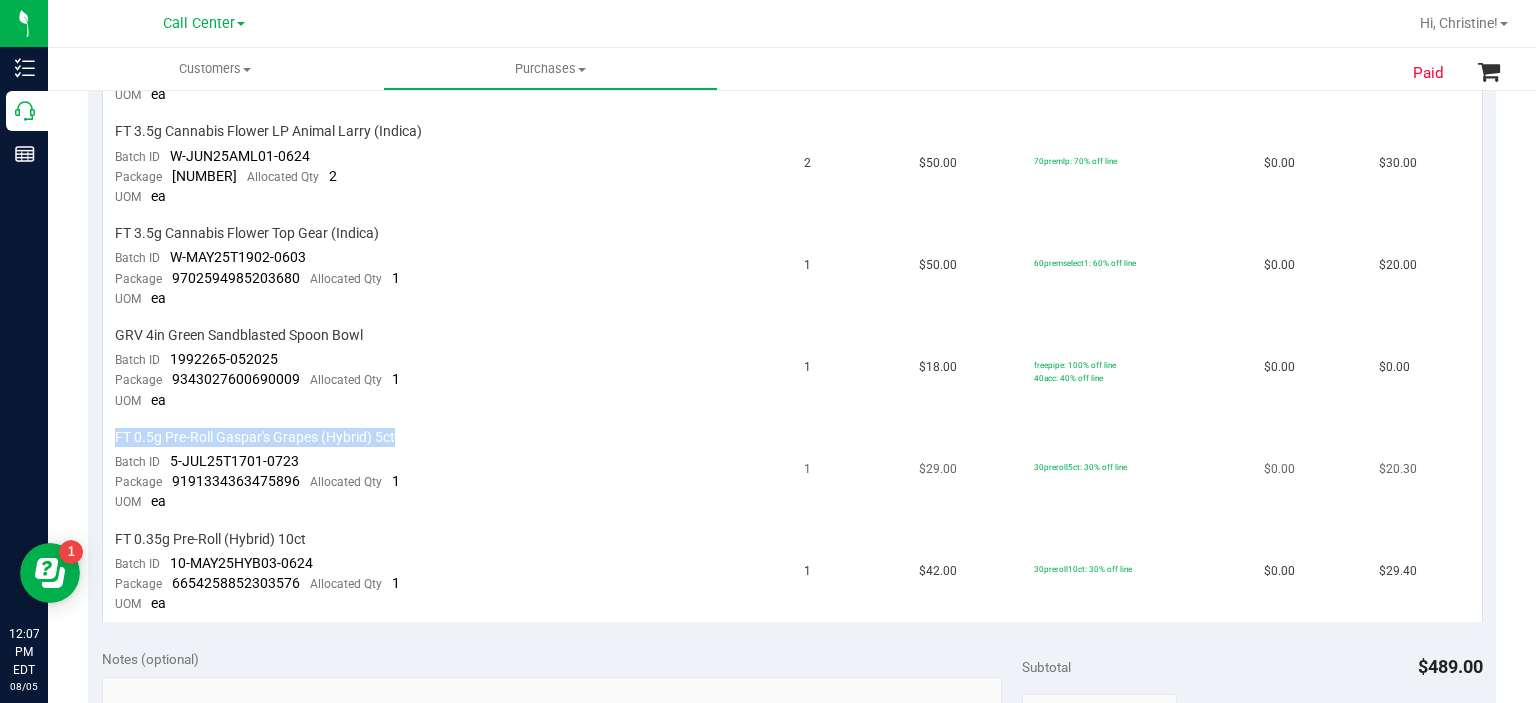 click on "FT 0.5g Pre-Roll Gaspar's Grapes (Hybrid) 5ct" at bounding box center (255, 437) 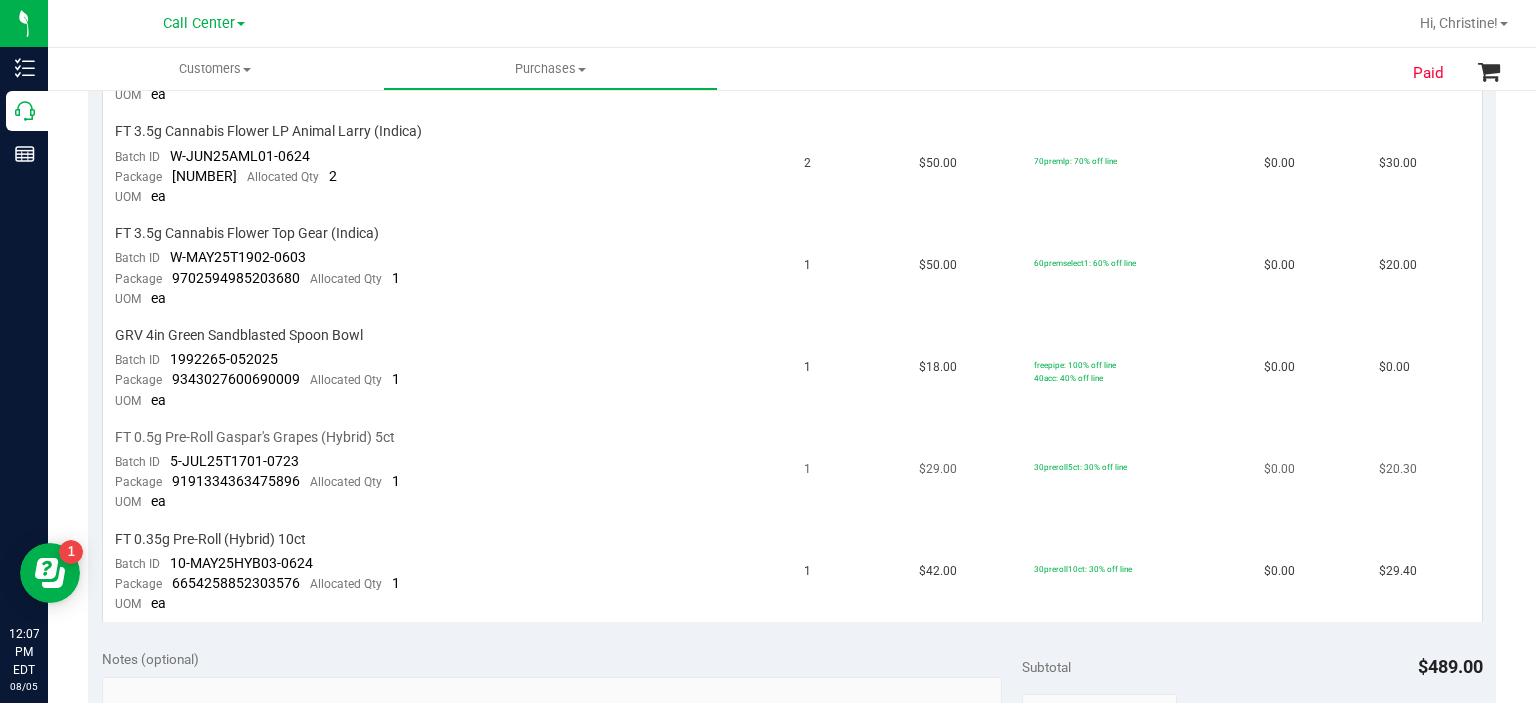 click on "5-JUL25T1701-0723" at bounding box center [234, 461] 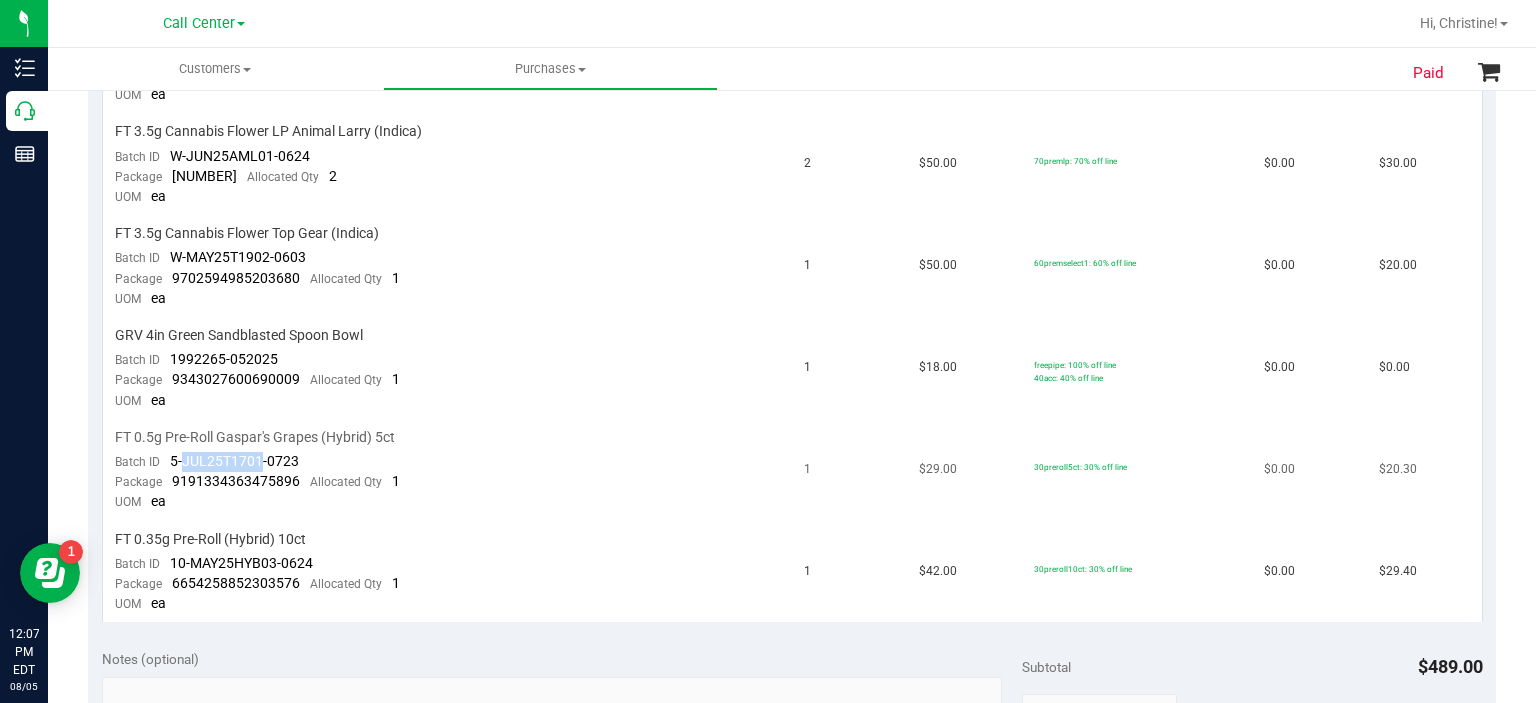click on "5-JUL25T1701-0723" at bounding box center [234, 461] 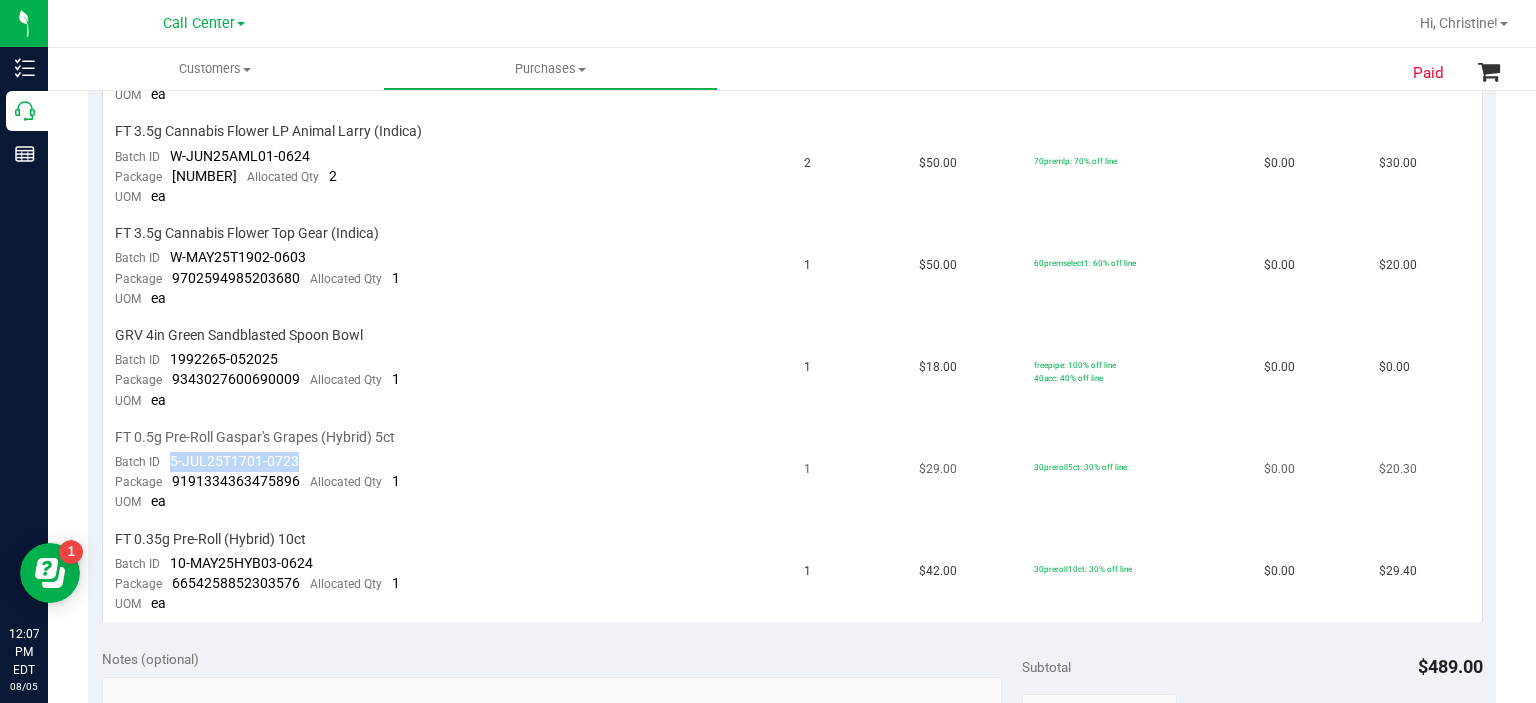 drag, startPoint x: 313, startPoint y: 451, endPoint x: 166, endPoint y: 450, distance: 147.0034 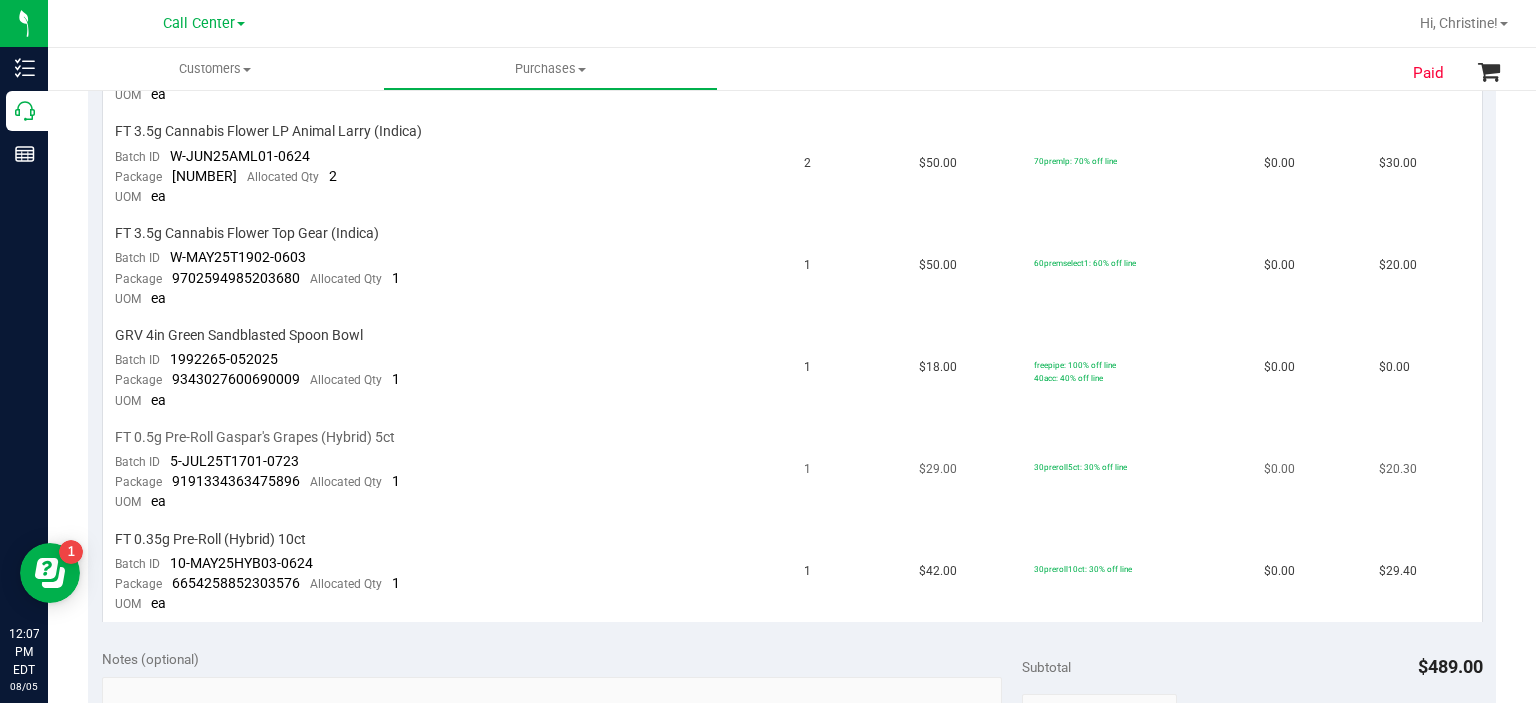 click on "9191334363475896" at bounding box center [236, 481] 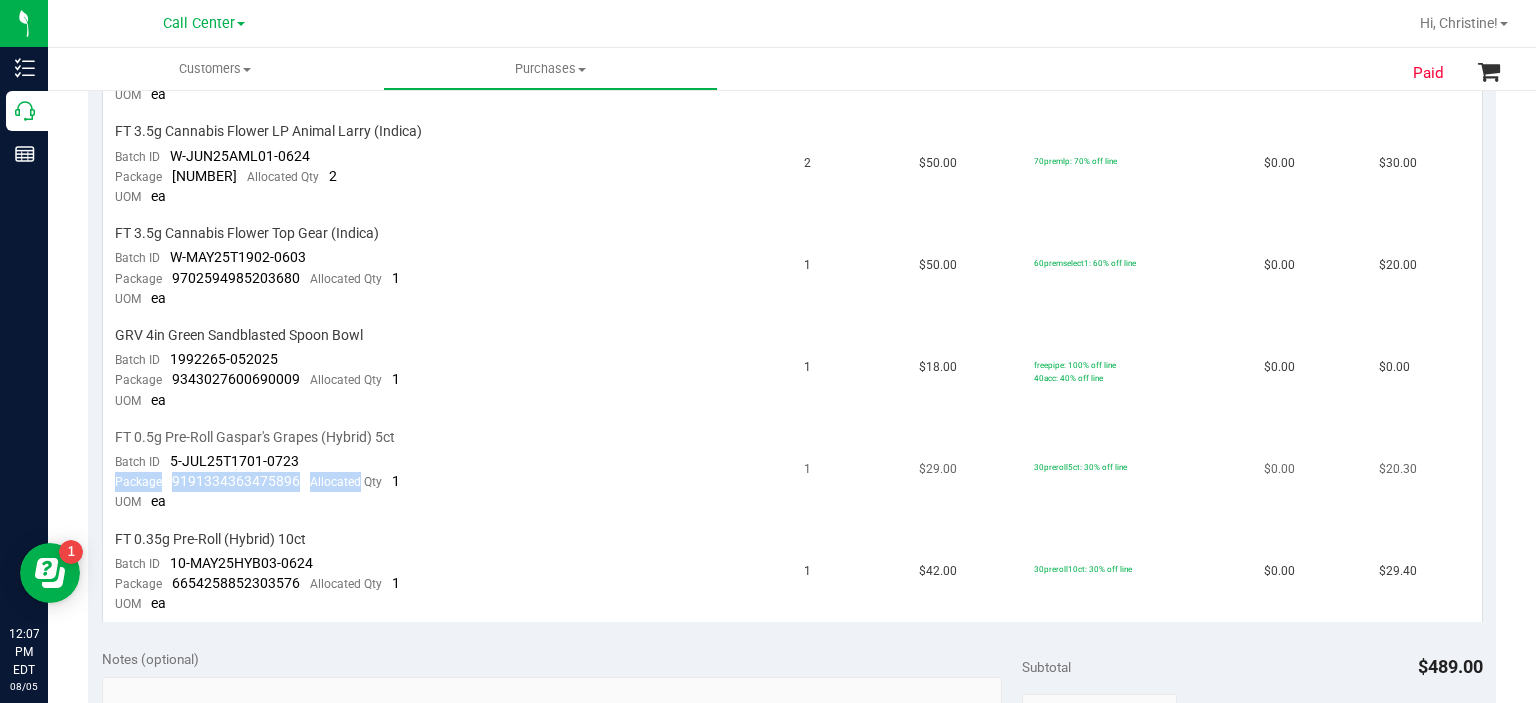 click on "9191334363475896" at bounding box center [236, 481] 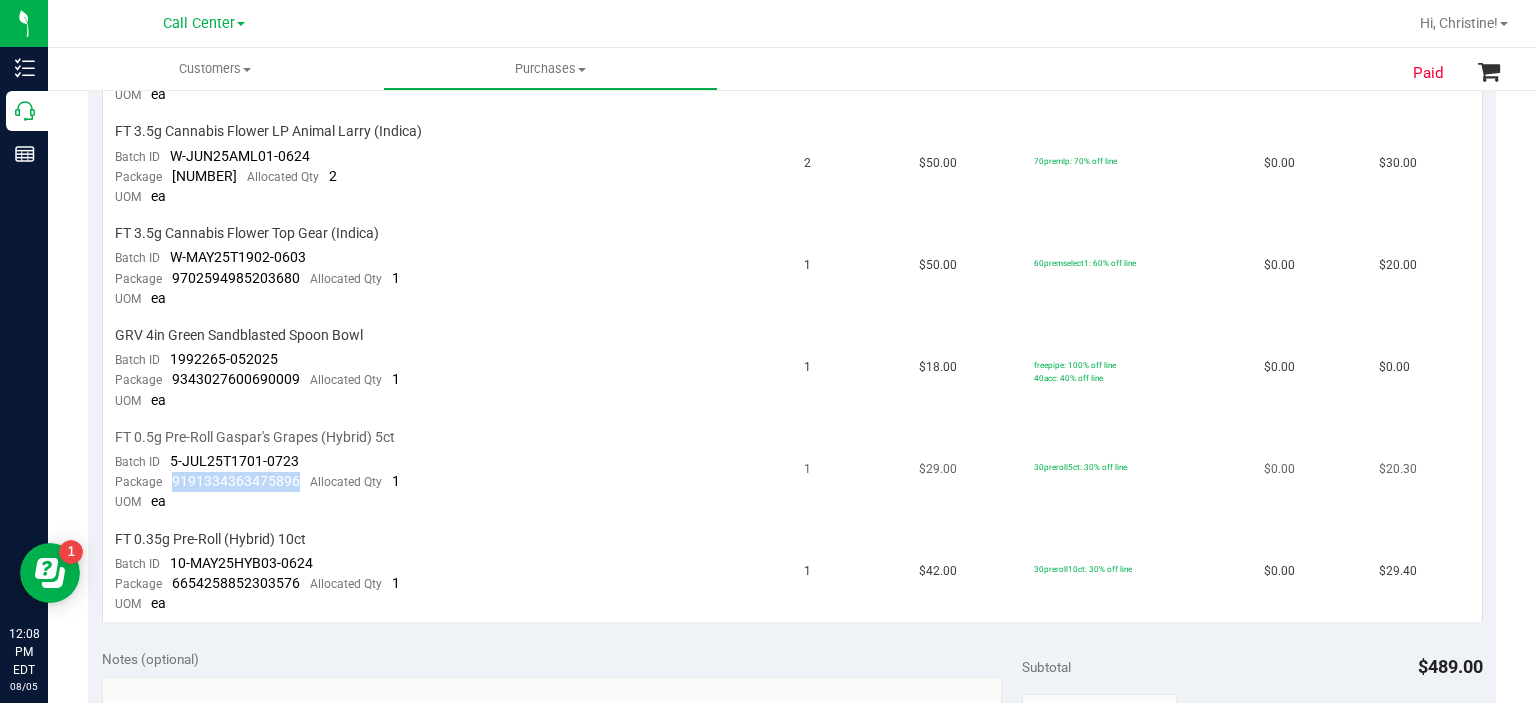 drag, startPoint x: 299, startPoint y: 473, endPoint x: 170, endPoint y: 483, distance: 129.38702 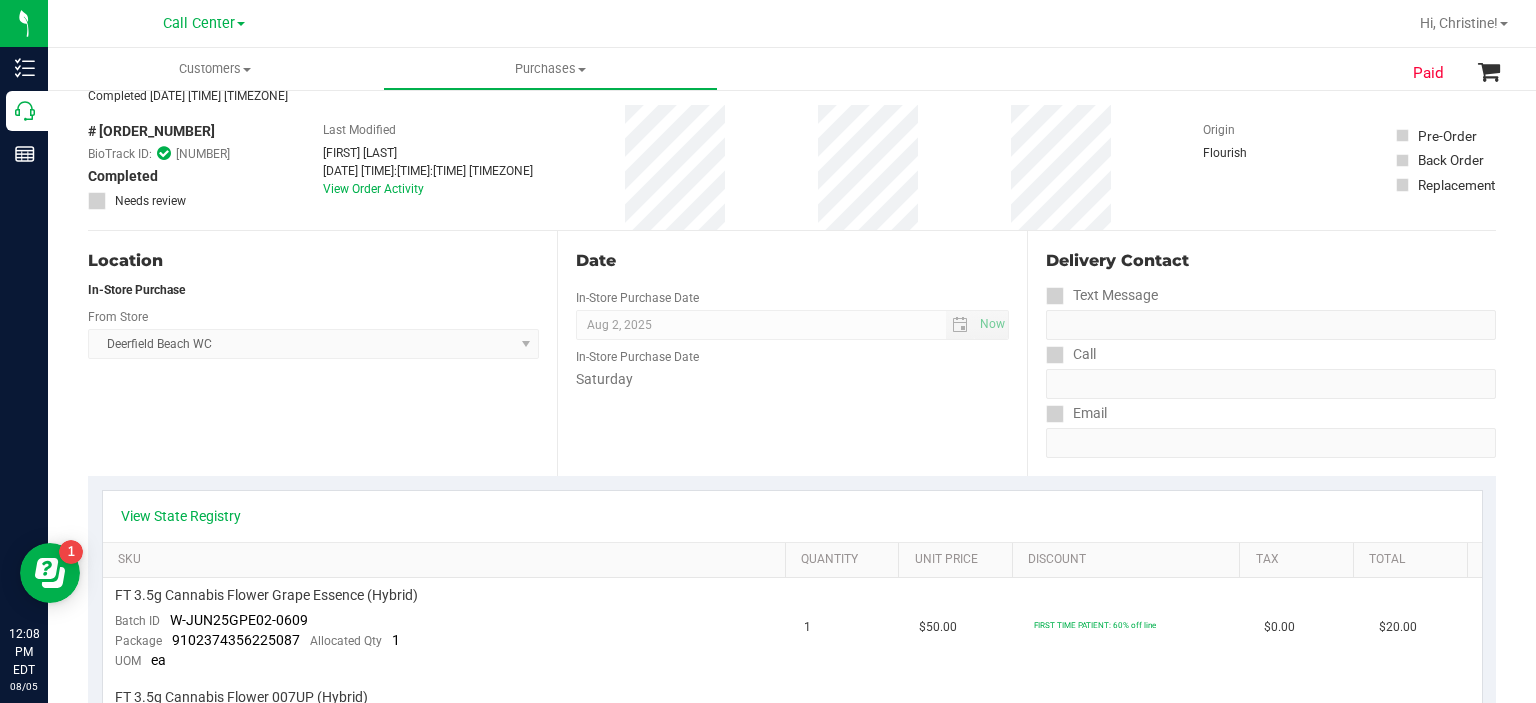scroll, scrollTop: 0, scrollLeft: 0, axis: both 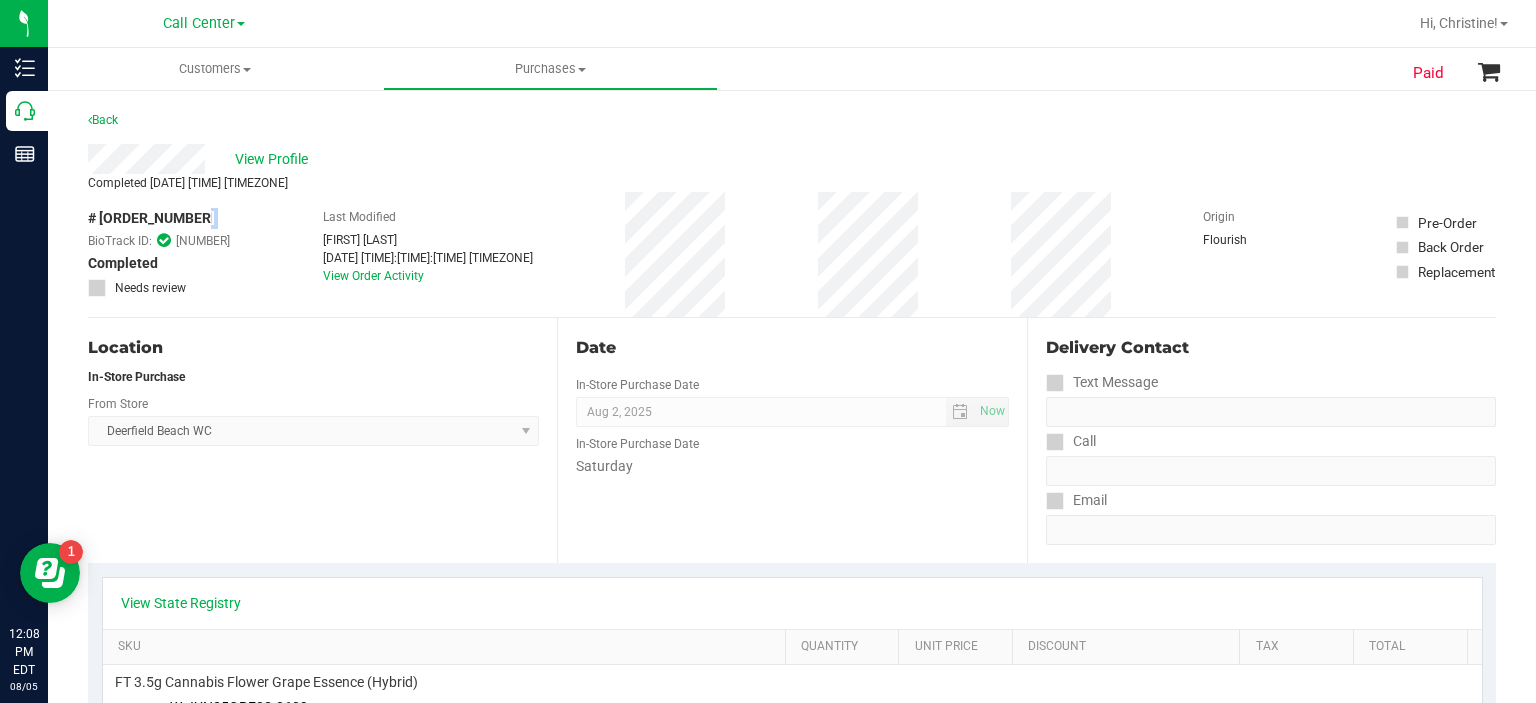 drag, startPoint x: 167, startPoint y: 217, endPoint x: 100, endPoint y: 225, distance: 67.47592 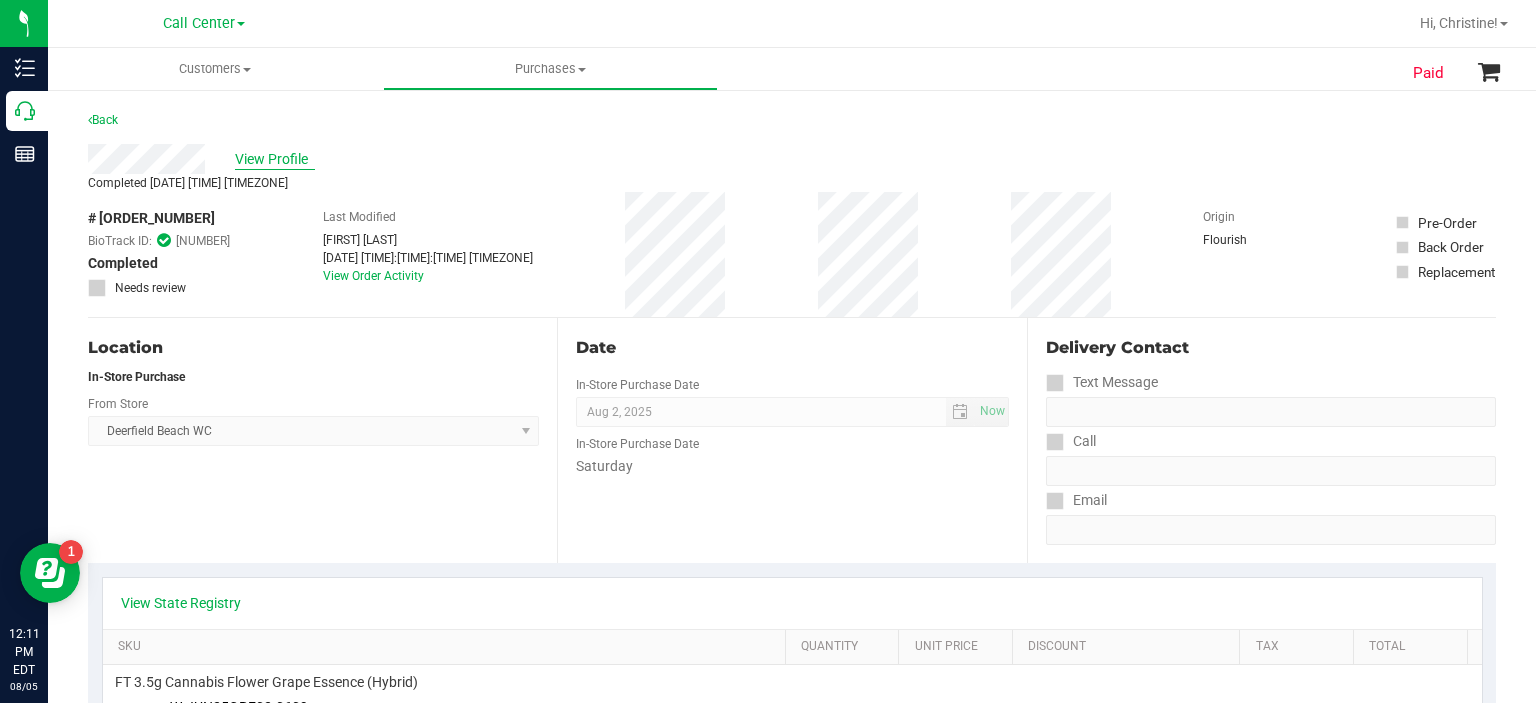 click on "View Profile" at bounding box center (275, 159) 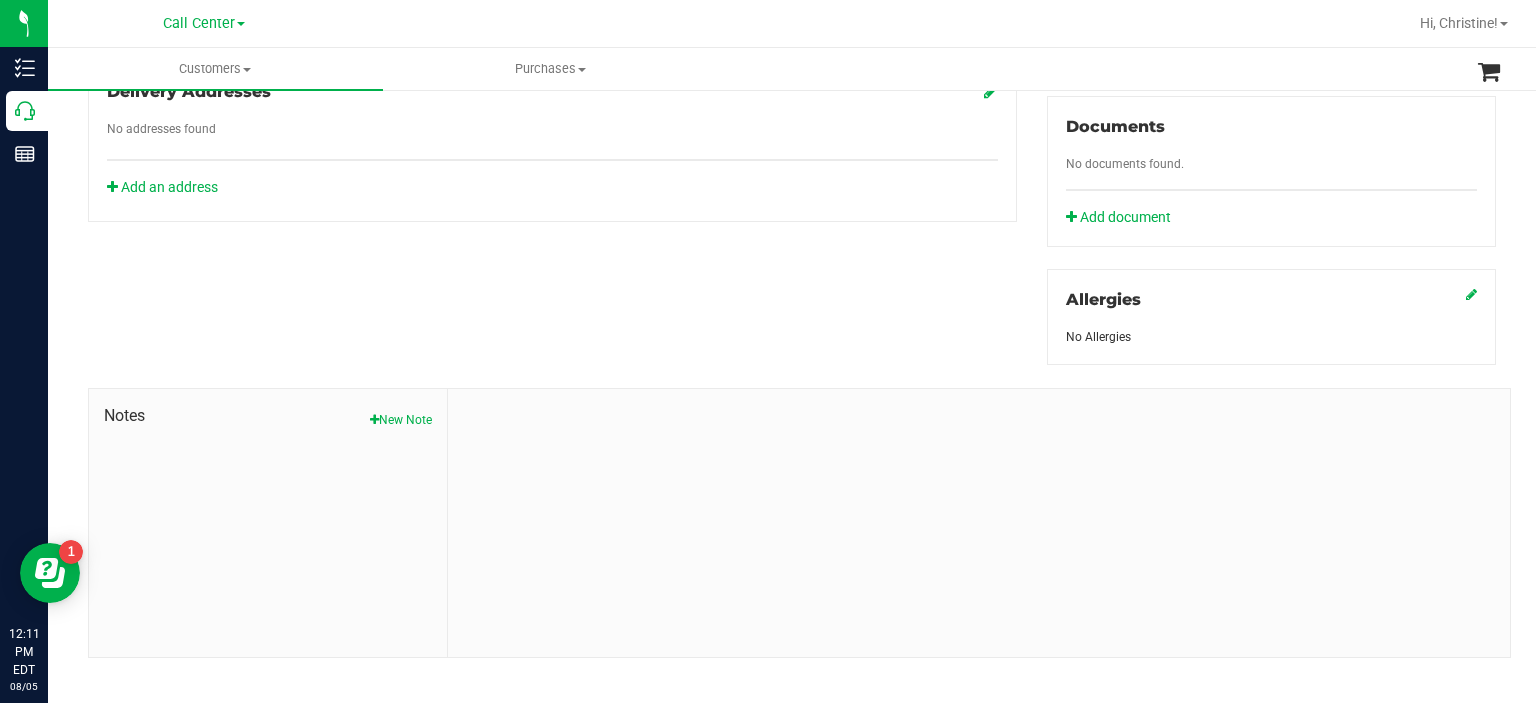 scroll, scrollTop: 736, scrollLeft: 0, axis: vertical 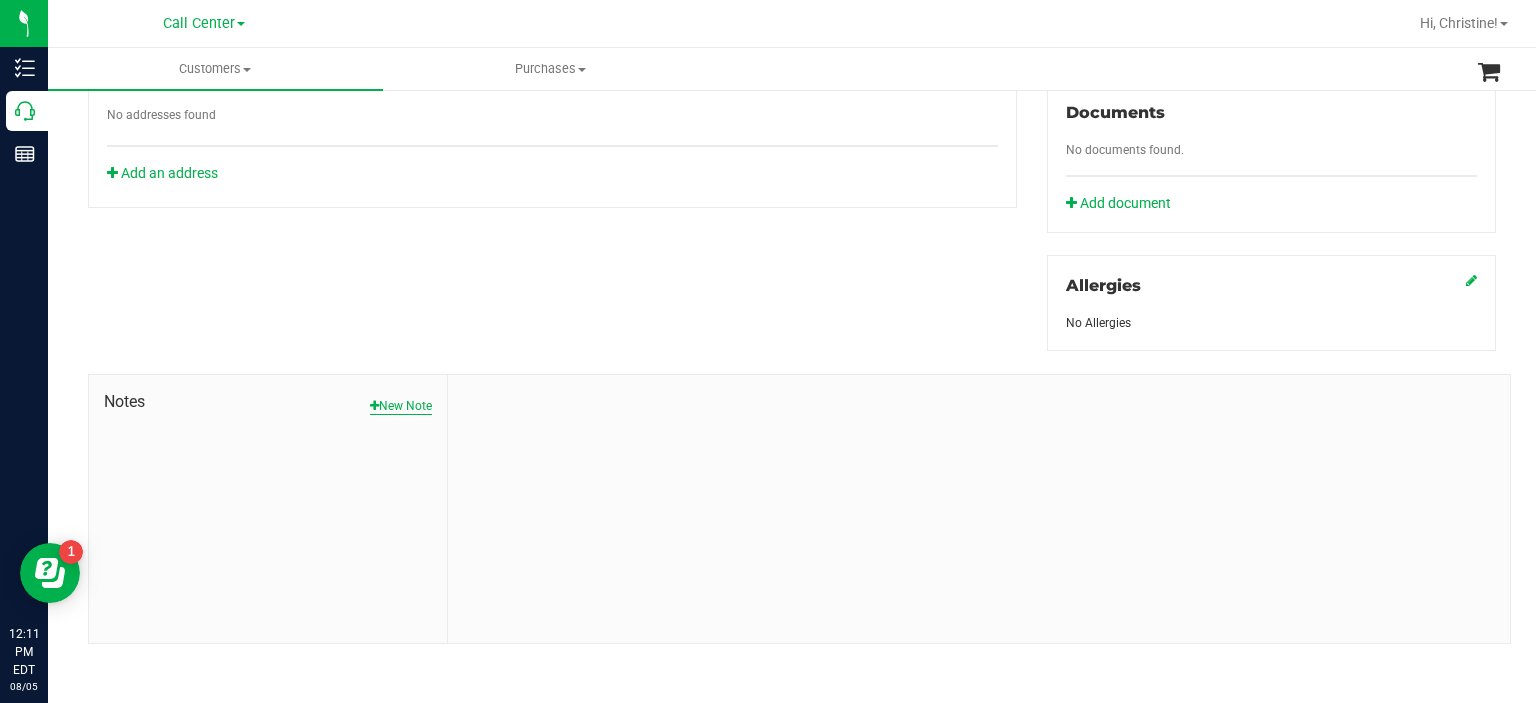 drag, startPoint x: 408, startPoint y: 389, endPoint x: 408, endPoint y: 401, distance: 12 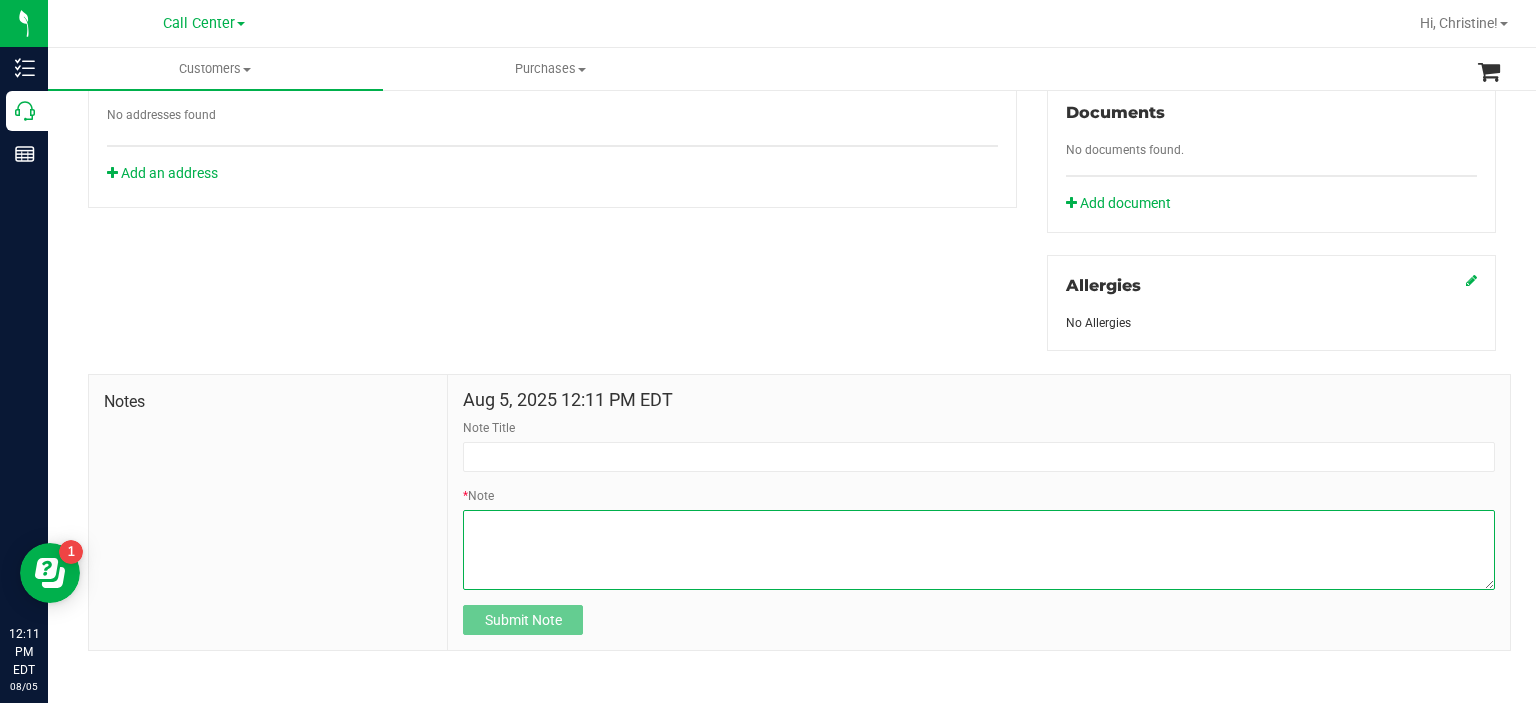 click on "*
Note" at bounding box center [979, 550] 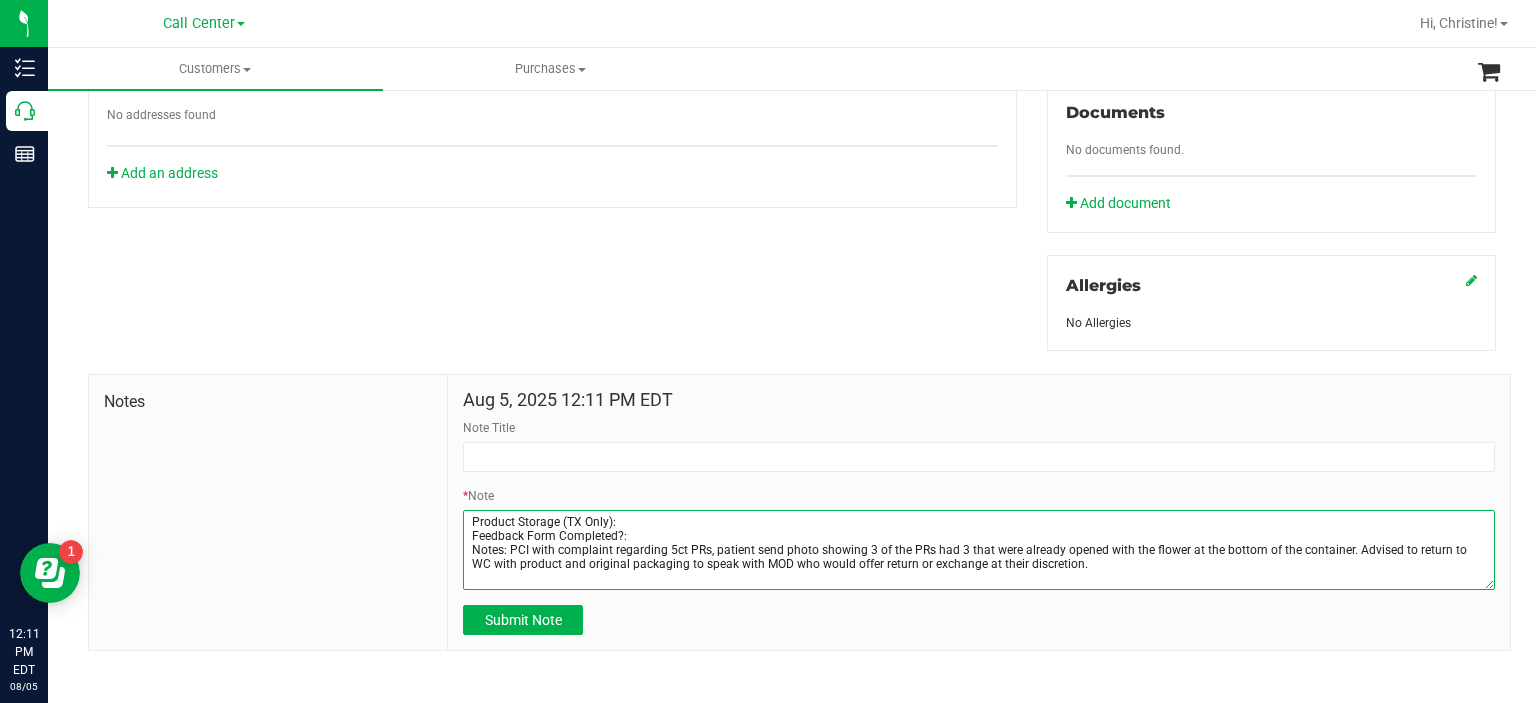 scroll, scrollTop: 83, scrollLeft: 0, axis: vertical 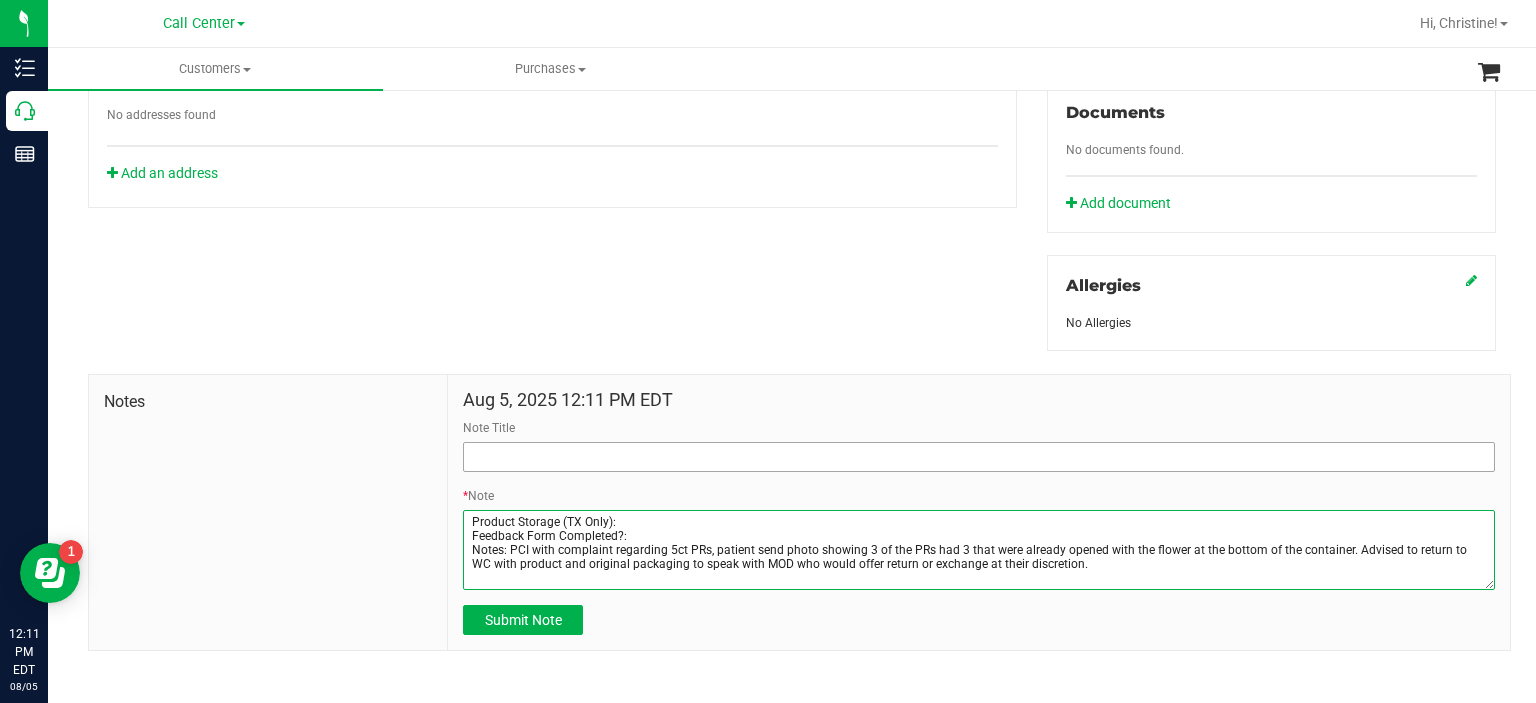 type on "Product Storage (TX Only):
Feedback Form Completed?:
Notes: PCI with complaint regarding 5ct PRs, patient send photo showing 3 of the PRs had 3 that were already opened with the flower at the bottom of the container. Advised to return to WC with product and original packaging to speak with MOD who would offer return or exchange at their discretion." 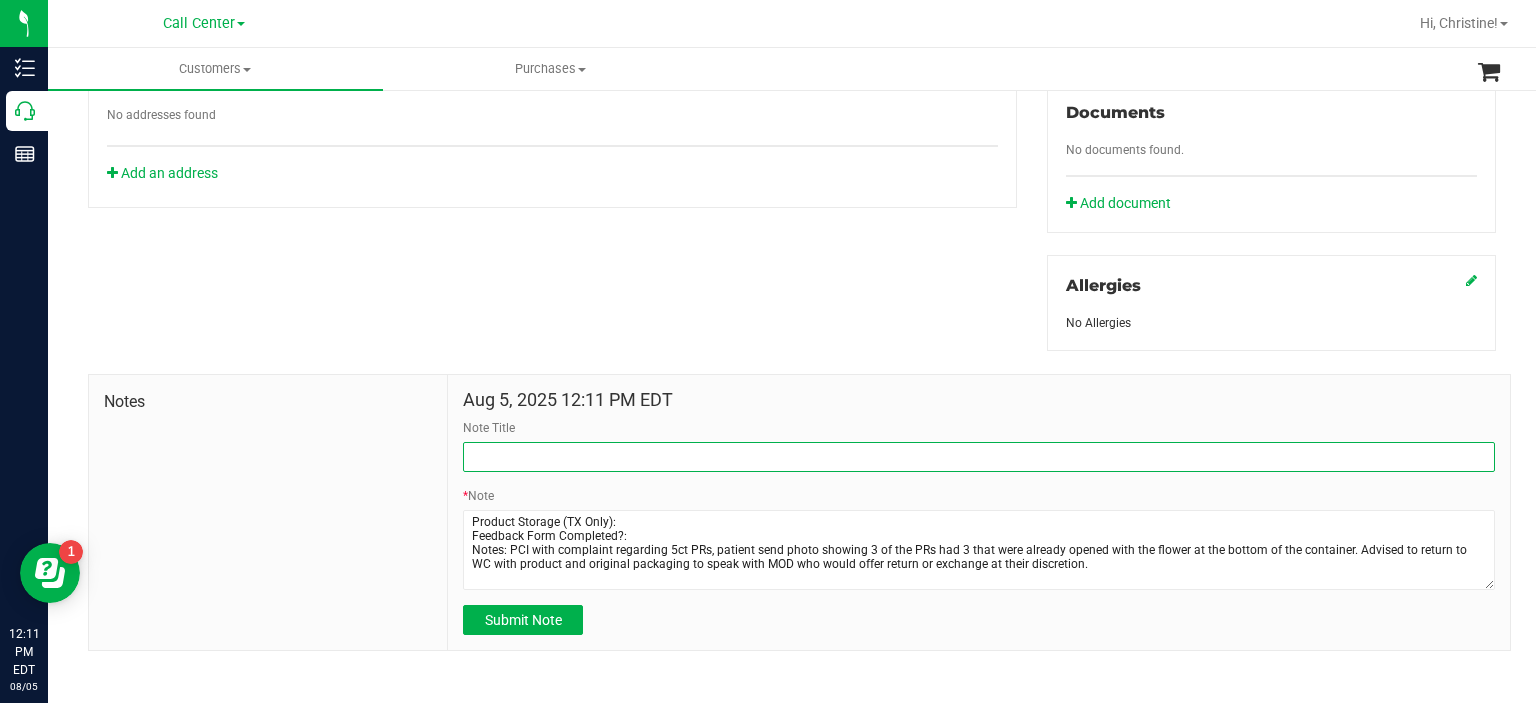 click on "Note Title" at bounding box center [979, 457] 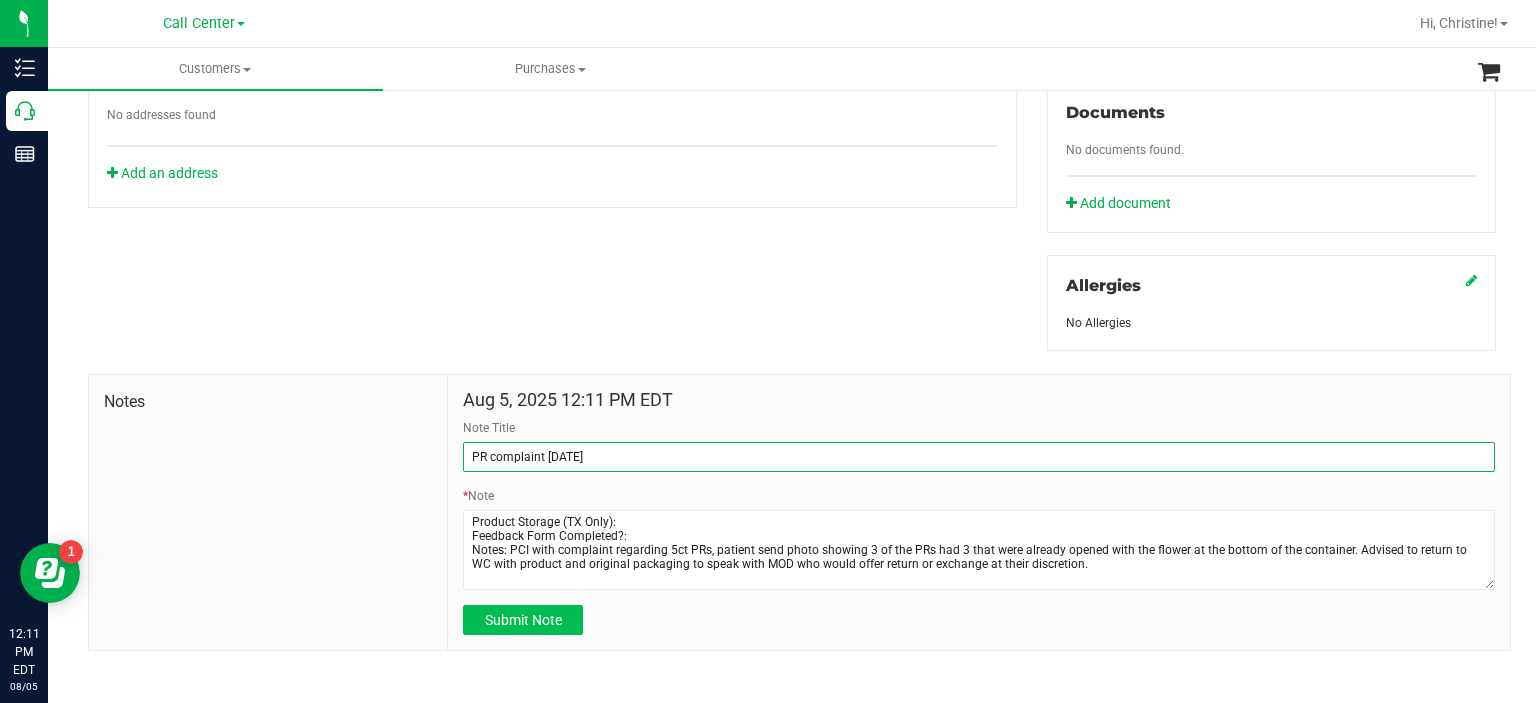 type on "PR complaint [DATE]" 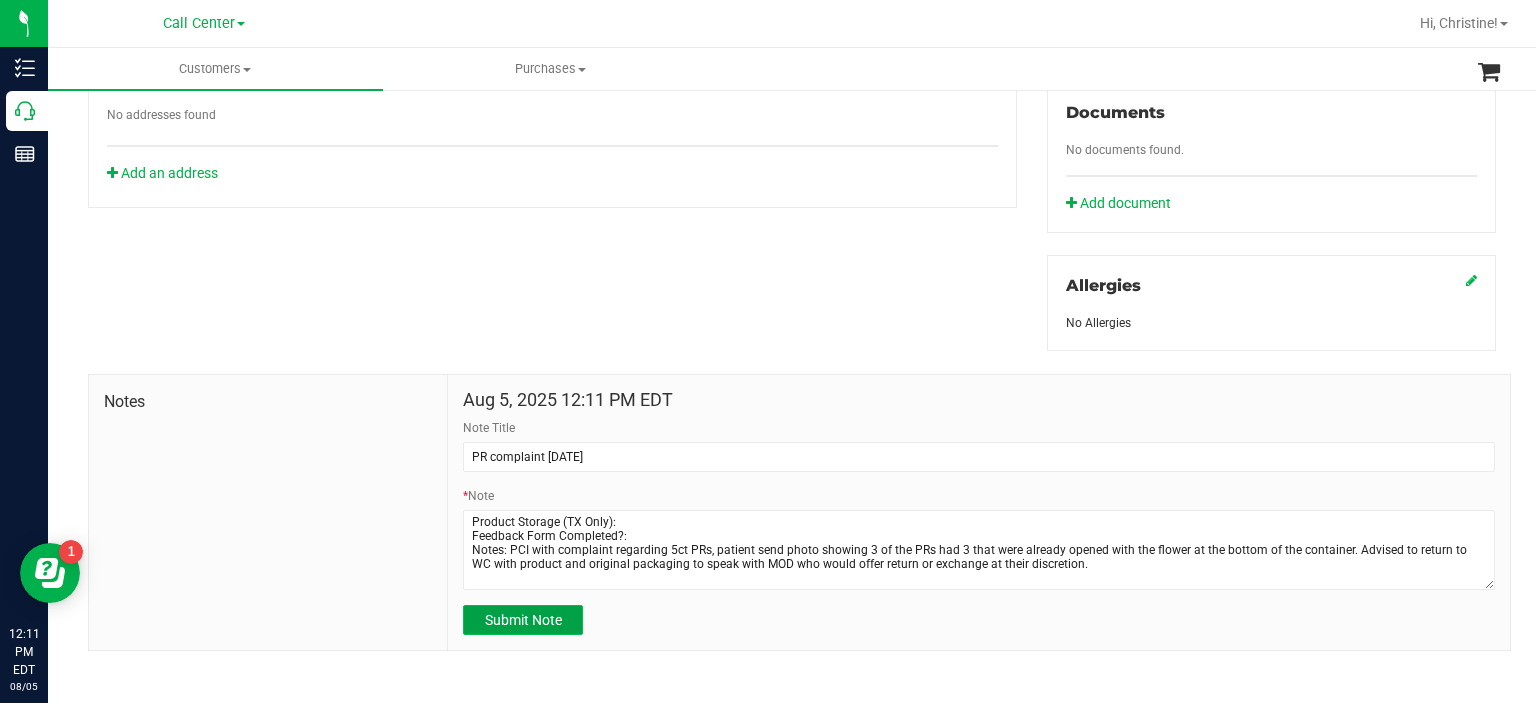 click on "Submit Note" at bounding box center [523, 620] 